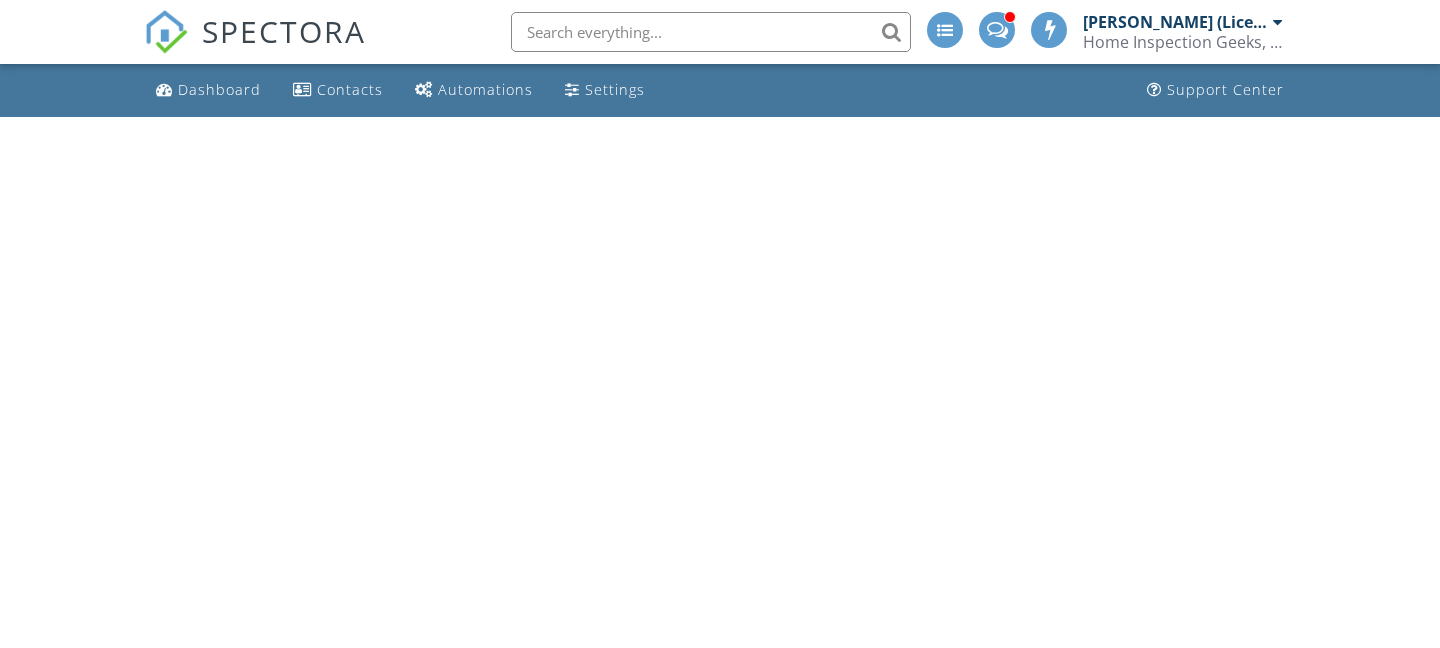 scroll, scrollTop: 0, scrollLeft: 0, axis: both 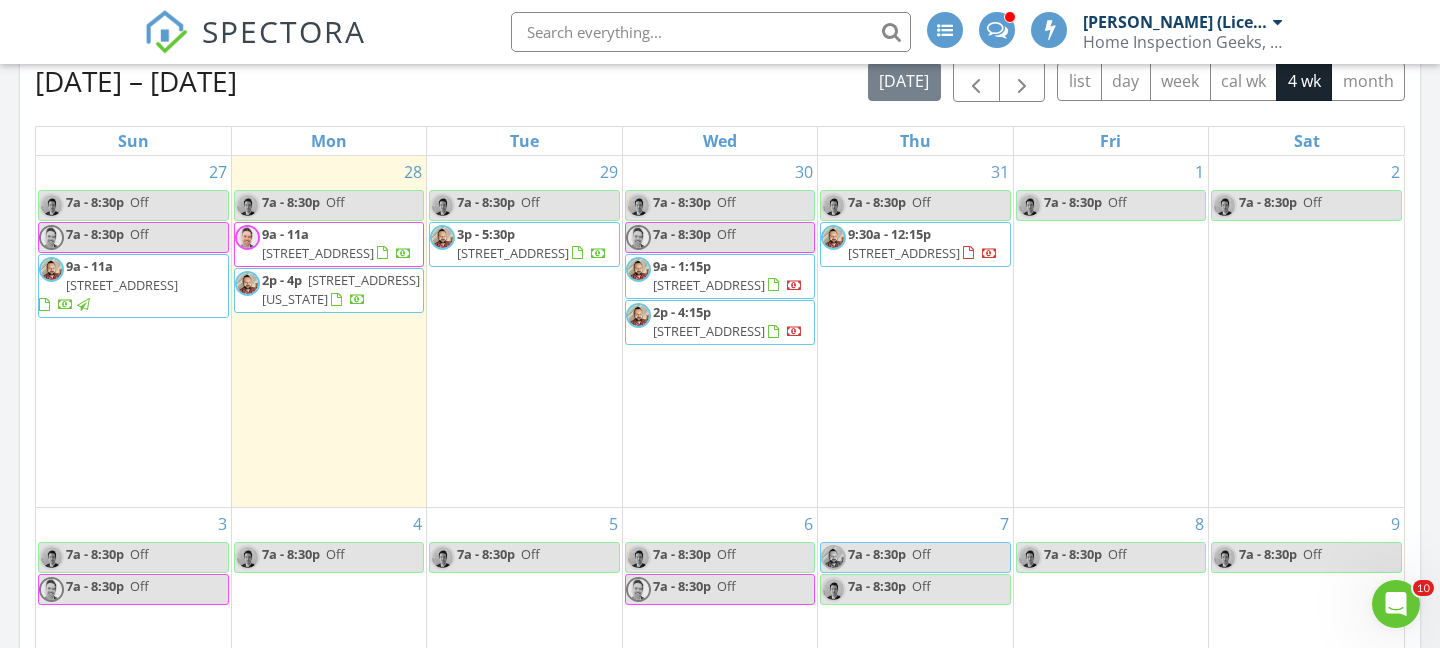 click on "29
7a - 8:30p
Off
3p - 5:30p
1719 N Halsted St C, Chicago 60614" at bounding box center (524, 331) 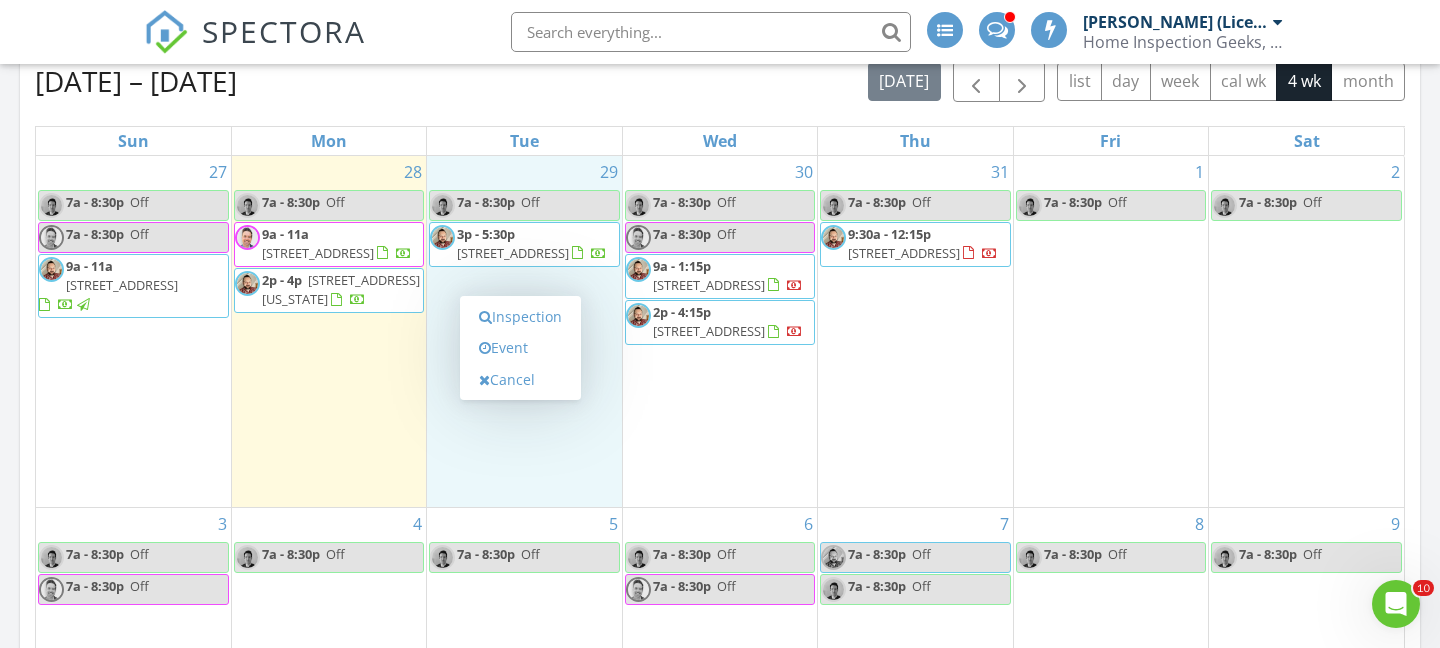 click on "30
7a - 8:30p
Off
7a - 8:30p
Off
9a - 1:15p
369 W Superior St #A, Chicago 60654
2p - 4:15p
1230 N State Pkwy 10A, Chicago 60610" at bounding box center [720, 331] 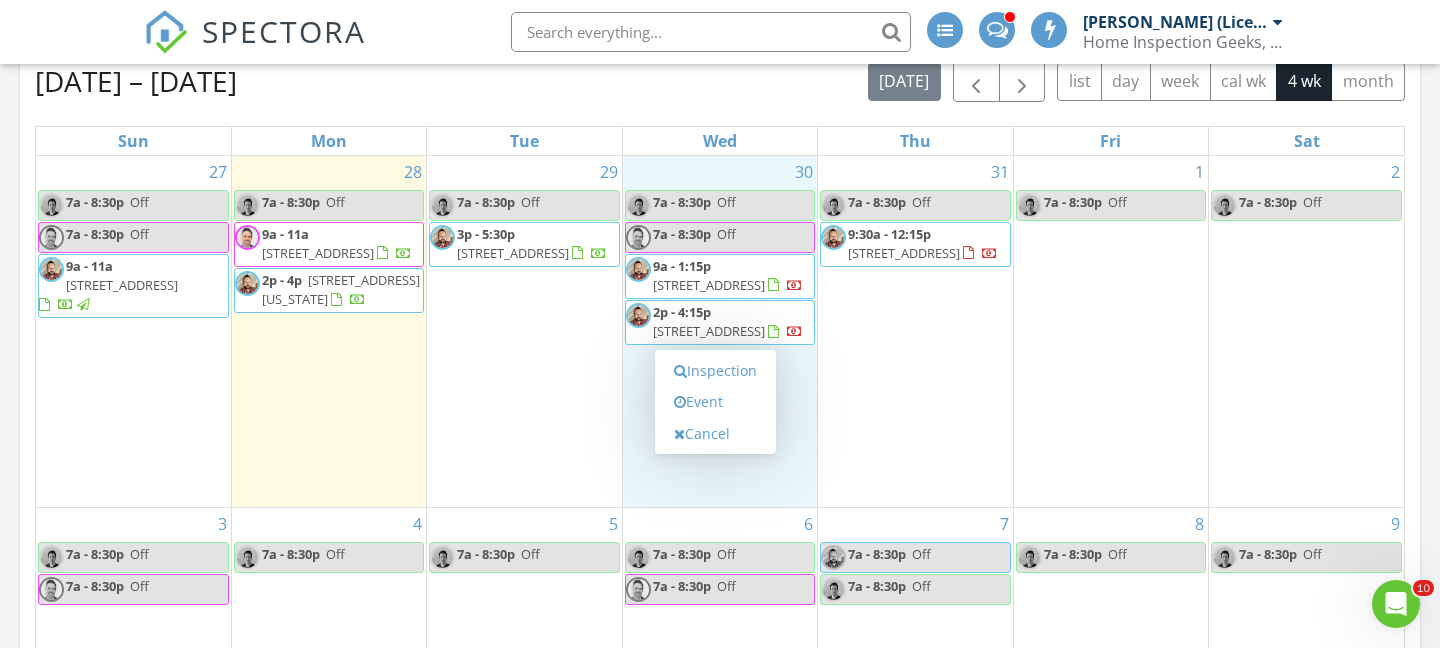 click on "31
7a - 8:30p
Off
9:30a - 12:15p
808 N Greenview Ave 3B, Chicago 60642" at bounding box center (915, 331) 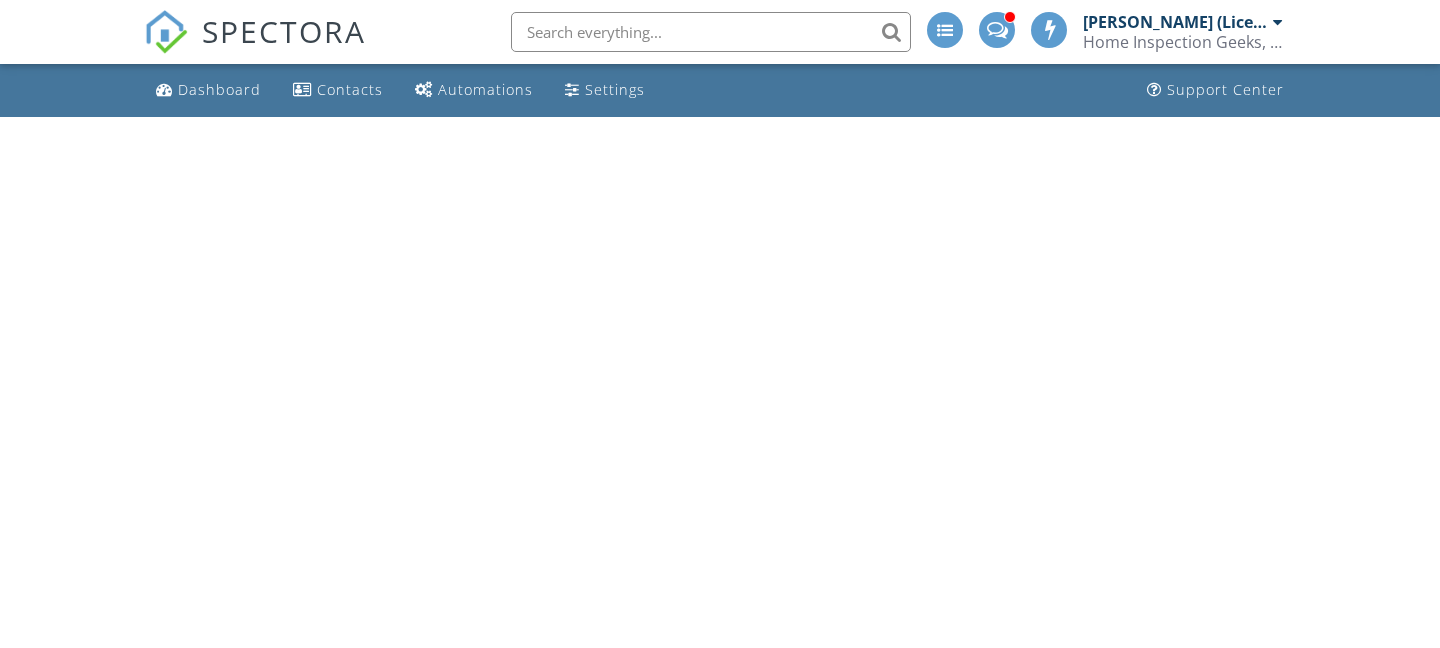 scroll, scrollTop: 0, scrollLeft: 0, axis: both 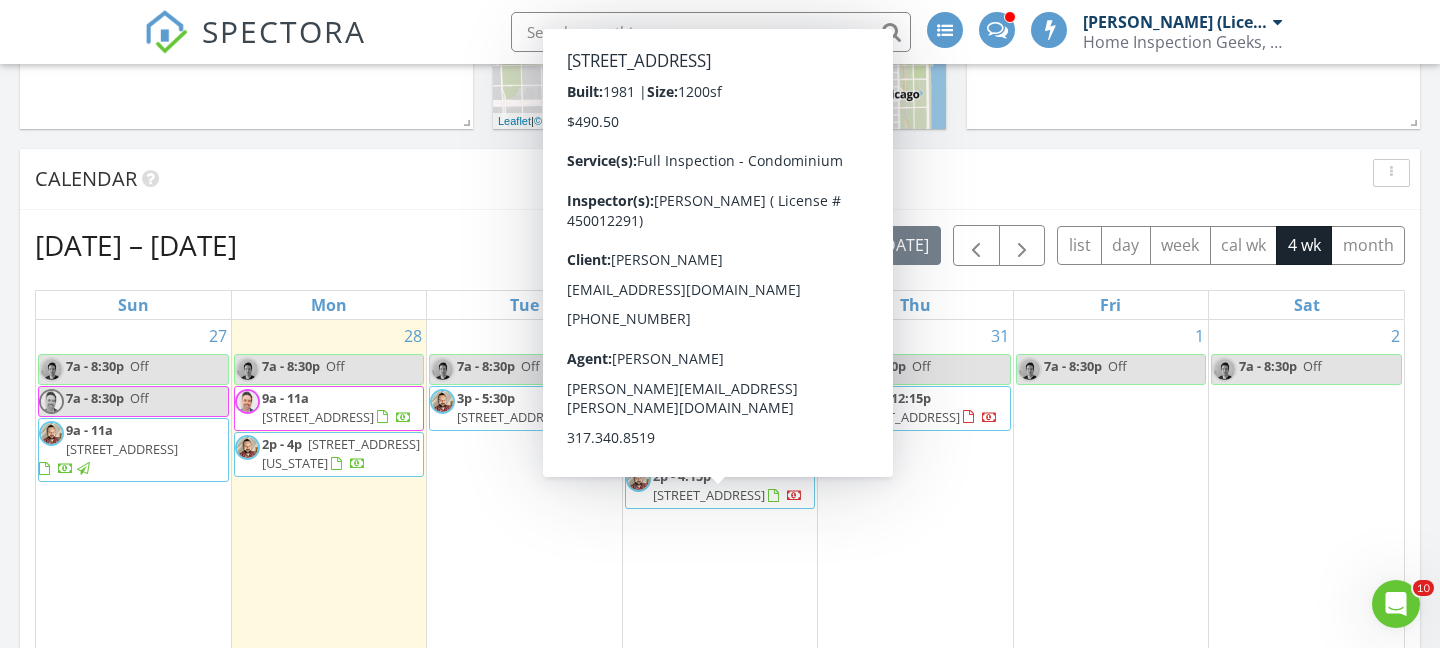 click on "29
7a - 8:30p
Off
3p - 5:30p
1719 N Halsted St C, Chicago 60614" at bounding box center [524, 495] 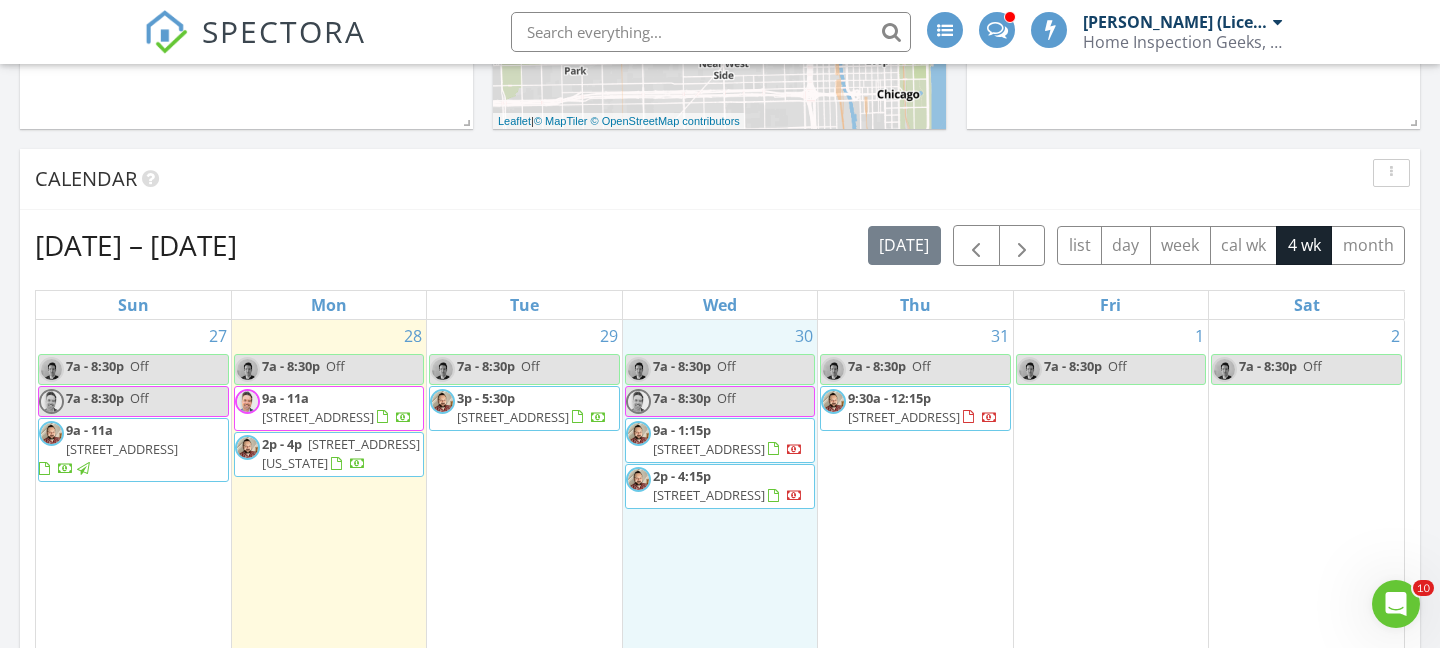 click on "30
7a - 8:30p
Off
7a - 8:30p
Off
9a - 1:15p
369 W Superior St #A, Chicago 60654
2p - 4:15p
1230 N State Pkwy 10A, Chicago 60610" at bounding box center [720, 495] 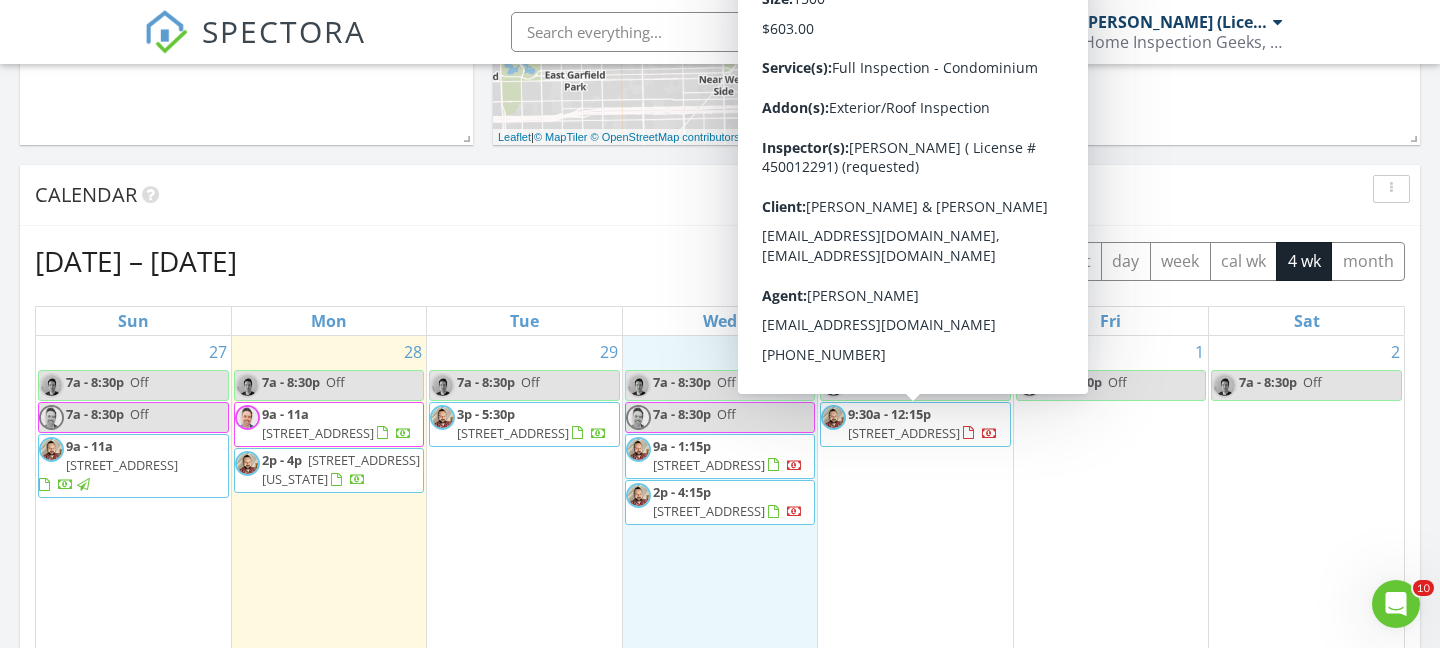 scroll, scrollTop: 712, scrollLeft: 0, axis: vertical 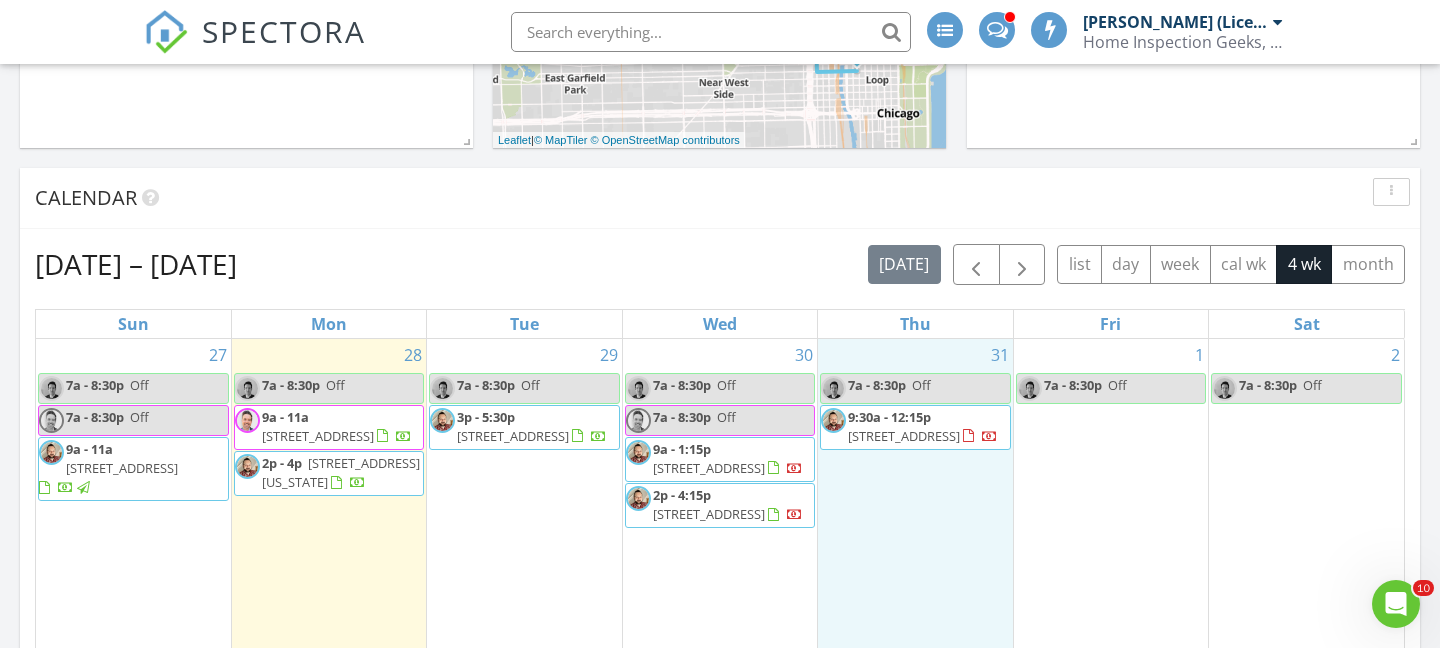 click on "31
7a - 8:30p
Off
9:30a - 12:15p
808 N Greenview Ave 3B, Chicago 60642" at bounding box center [915, 514] 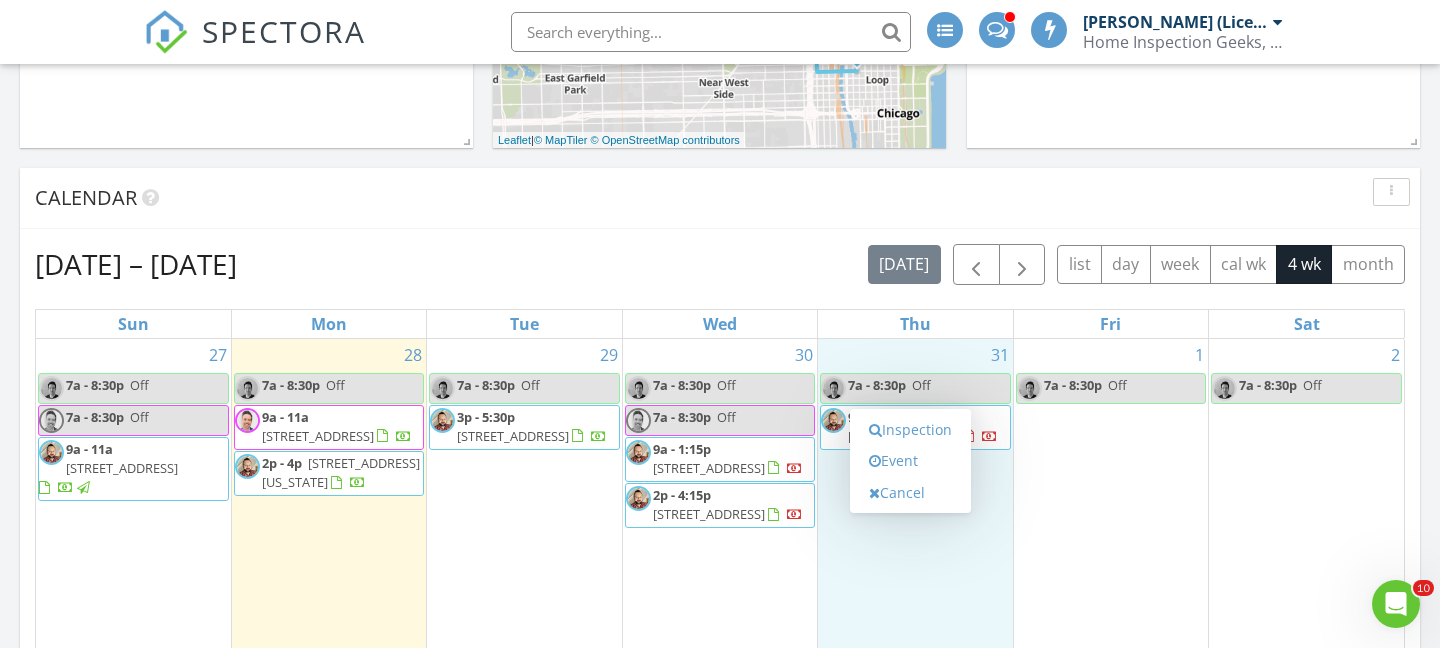 click on "1
7a - 8:30p
Off" at bounding box center [1111, 514] 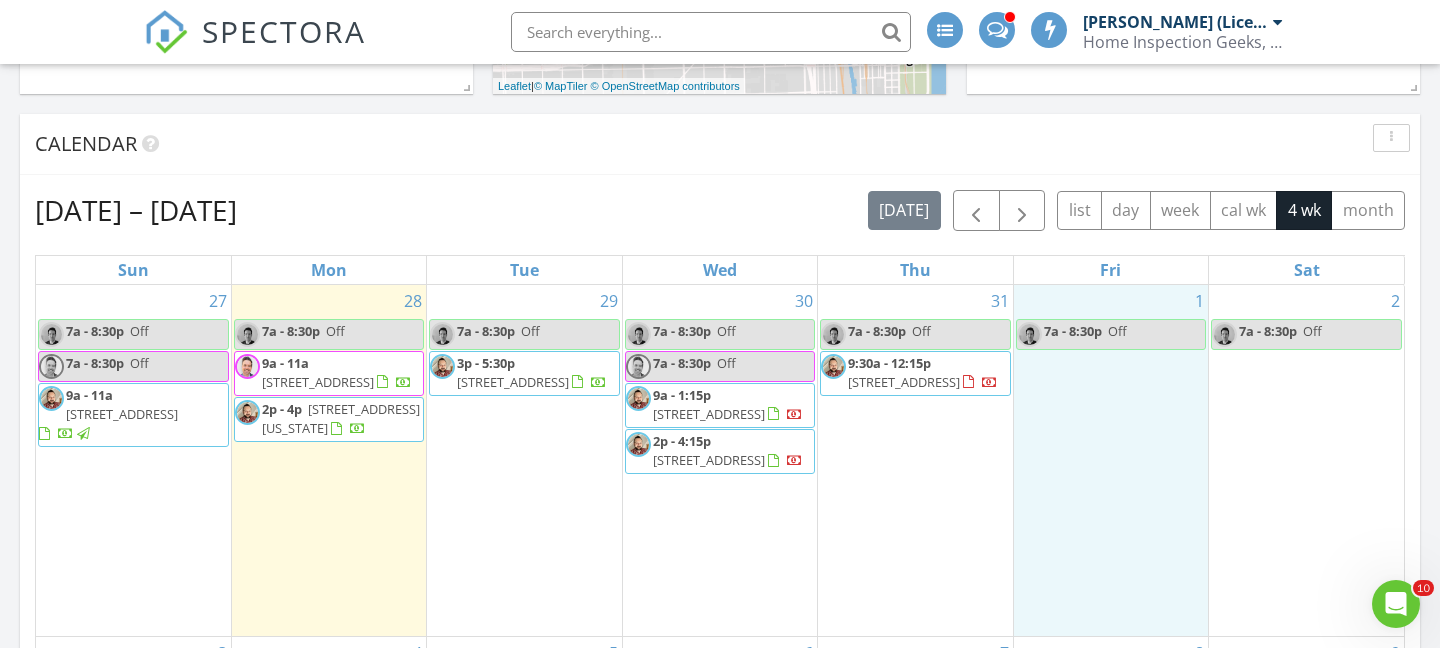 scroll, scrollTop: 768, scrollLeft: 0, axis: vertical 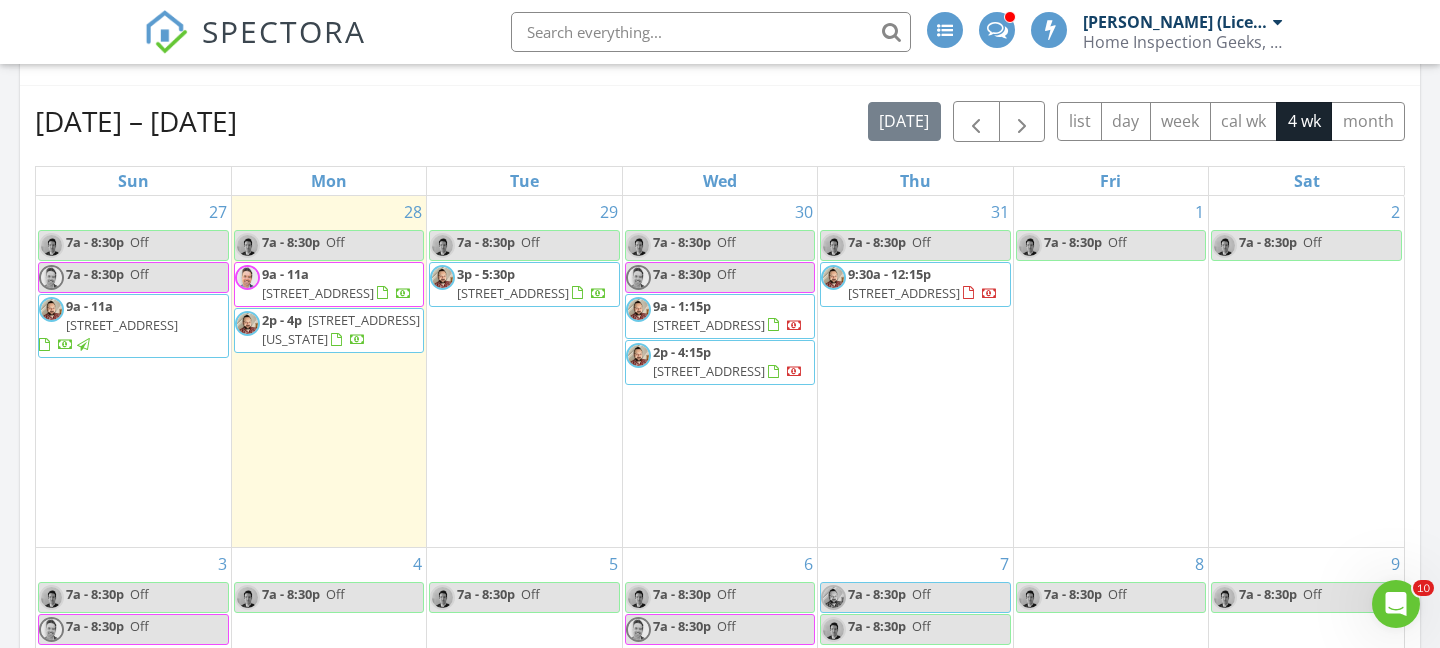 click on "Jul 27 – Aug 23, 2025 today list day week cal wk 4 wk month" at bounding box center [720, 121] 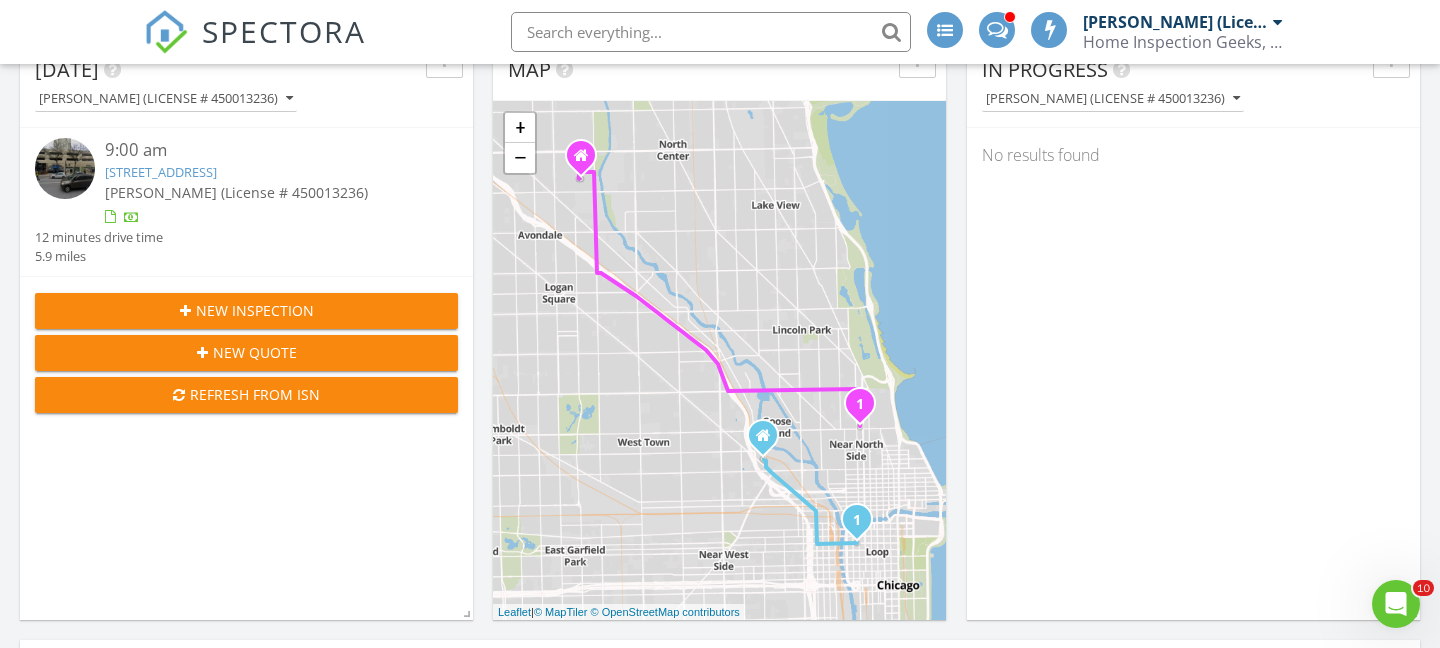 scroll, scrollTop: 0, scrollLeft: 0, axis: both 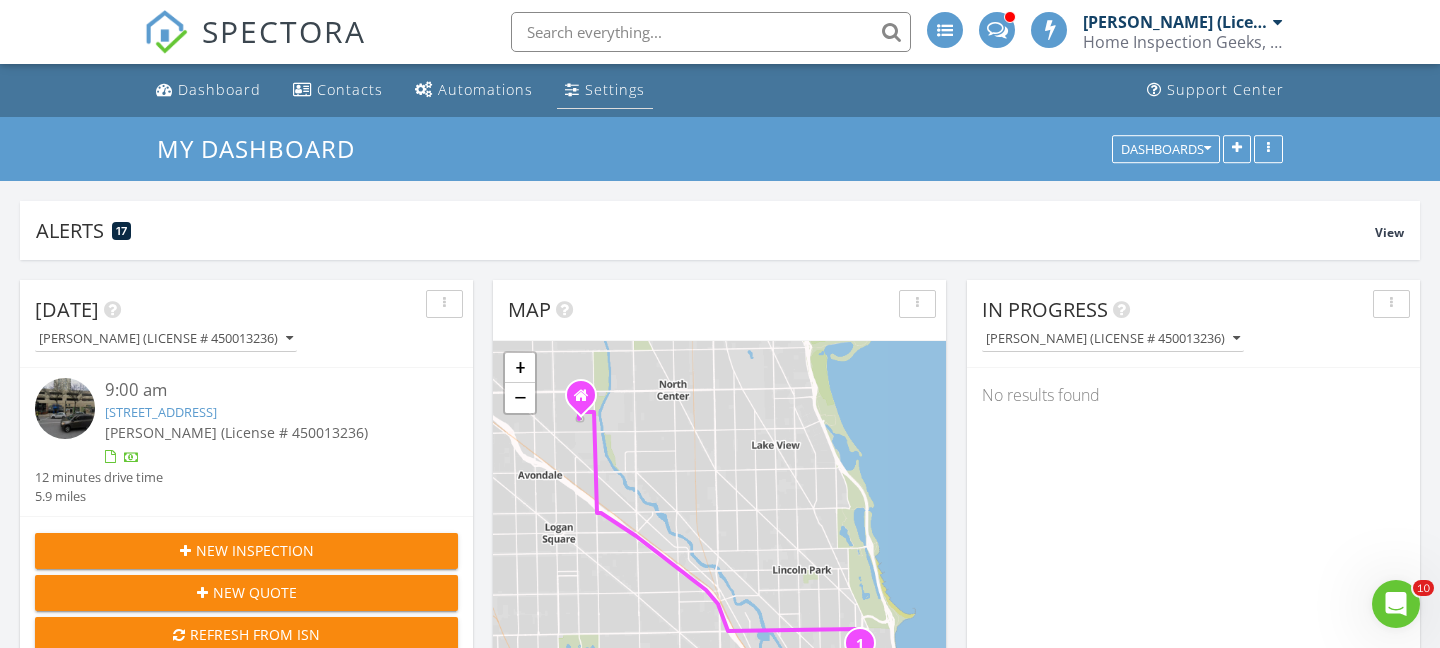 click on "Settings" at bounding box center [615, 89] 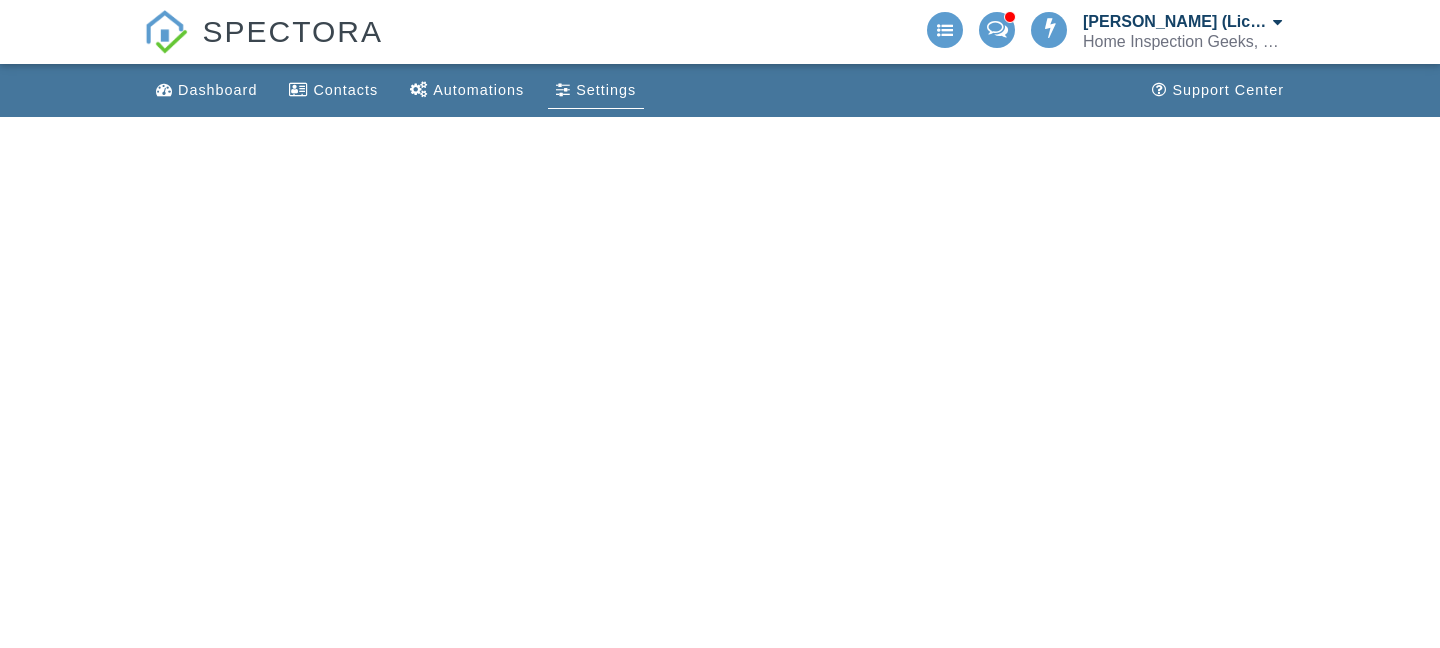 scroll, scrollTop: 0, scrollLeft: 0, axis: both 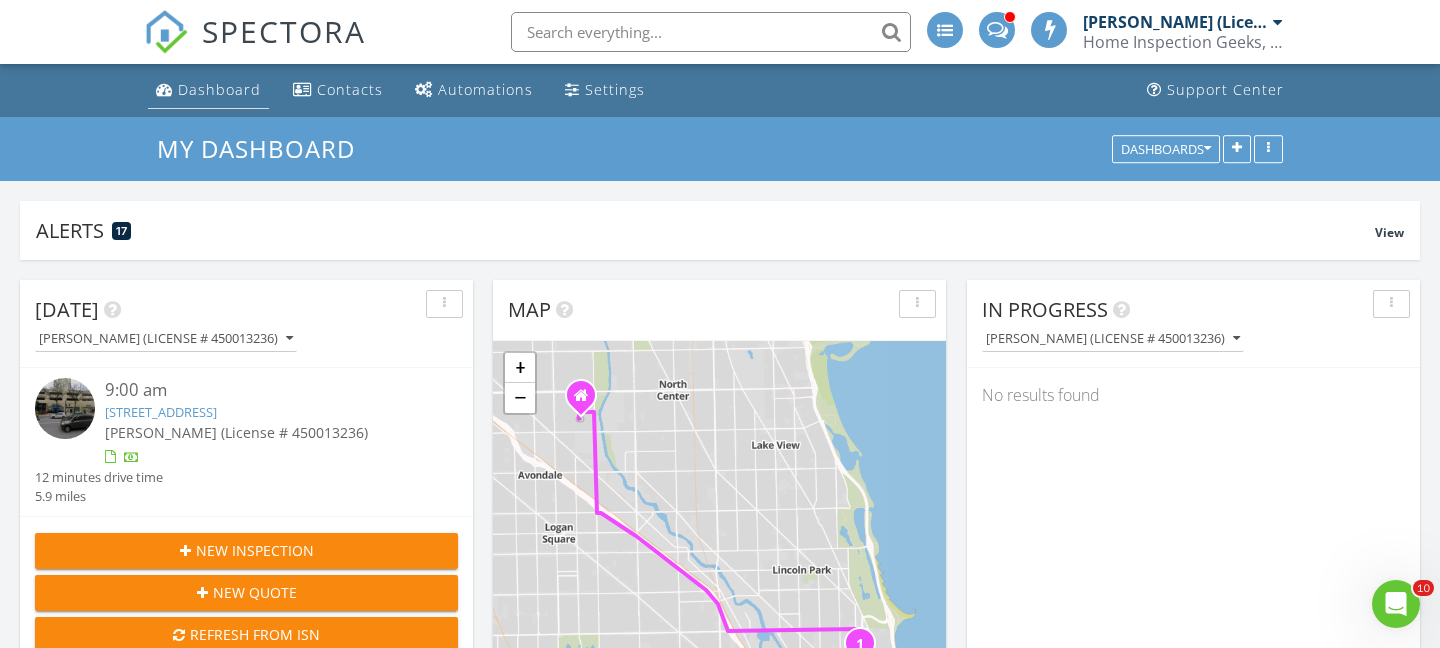 click on "Dashboard" at bounding box center [219, 89] 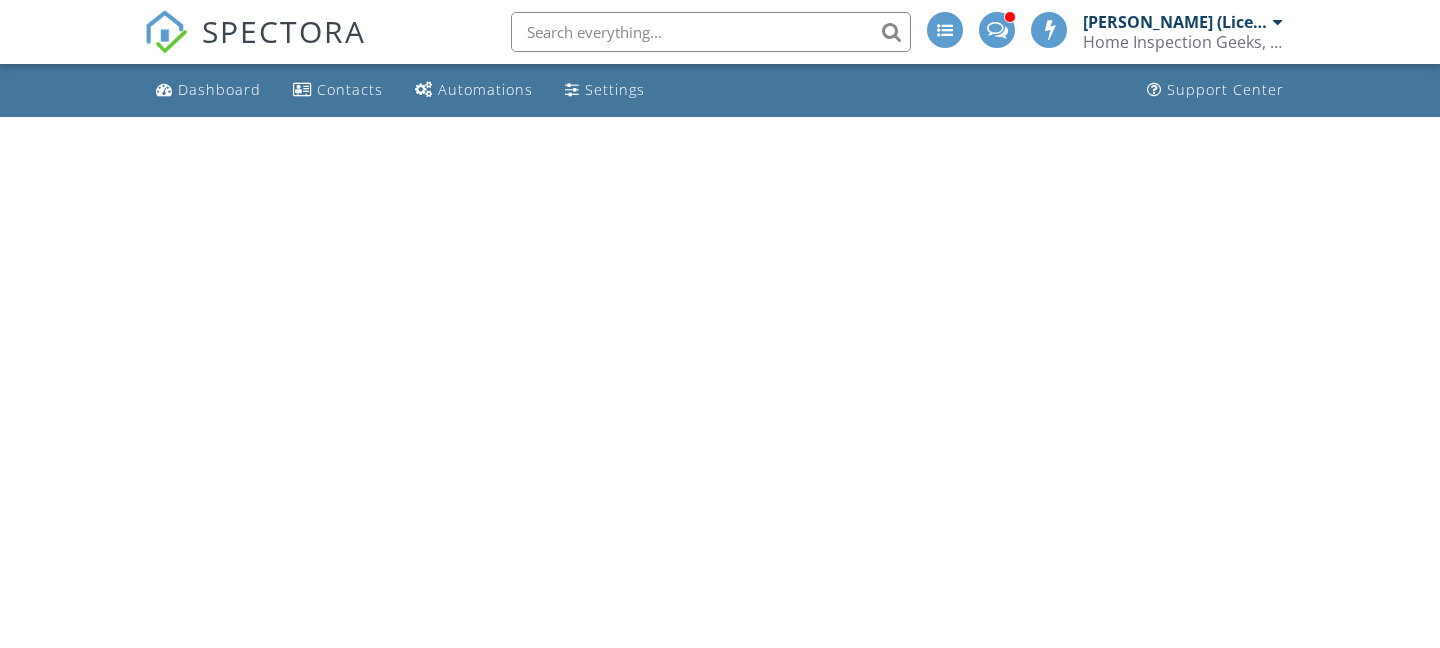 scroll, scrollTop: 0, scrollLeft: 0, axis: both 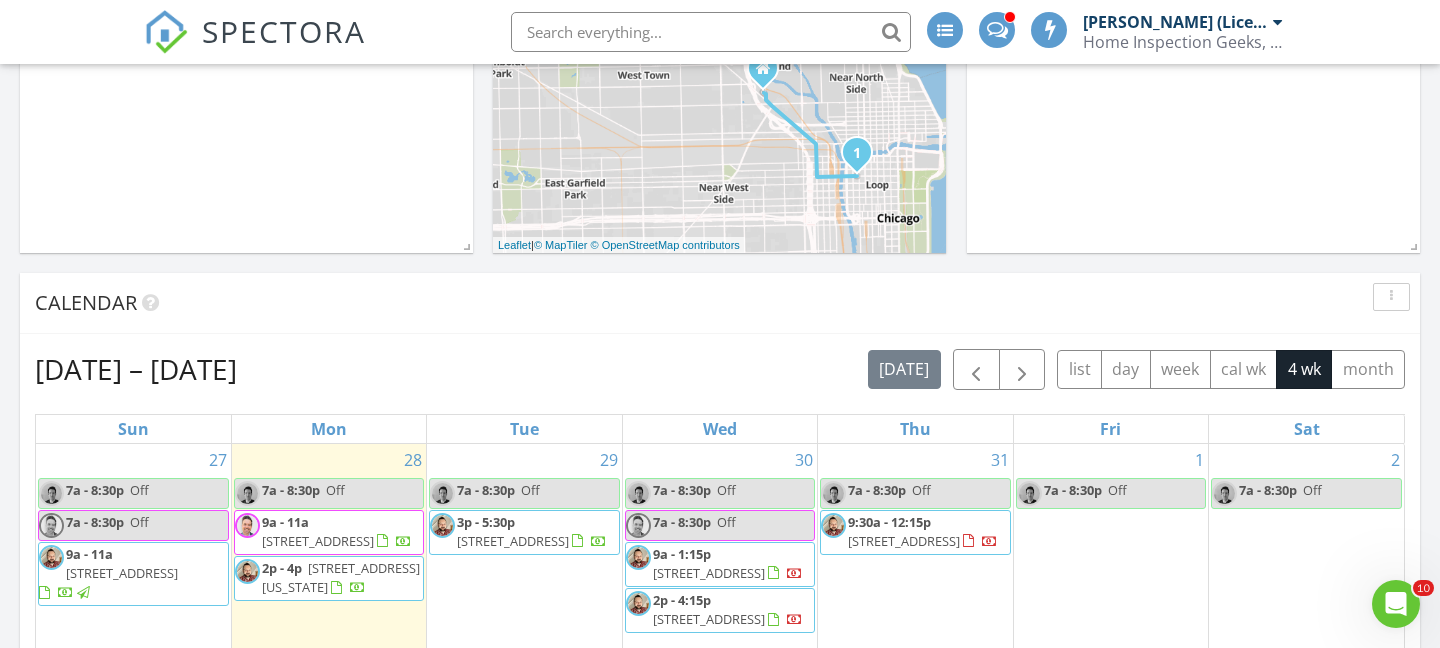 click at bounding box center (1391, 297) 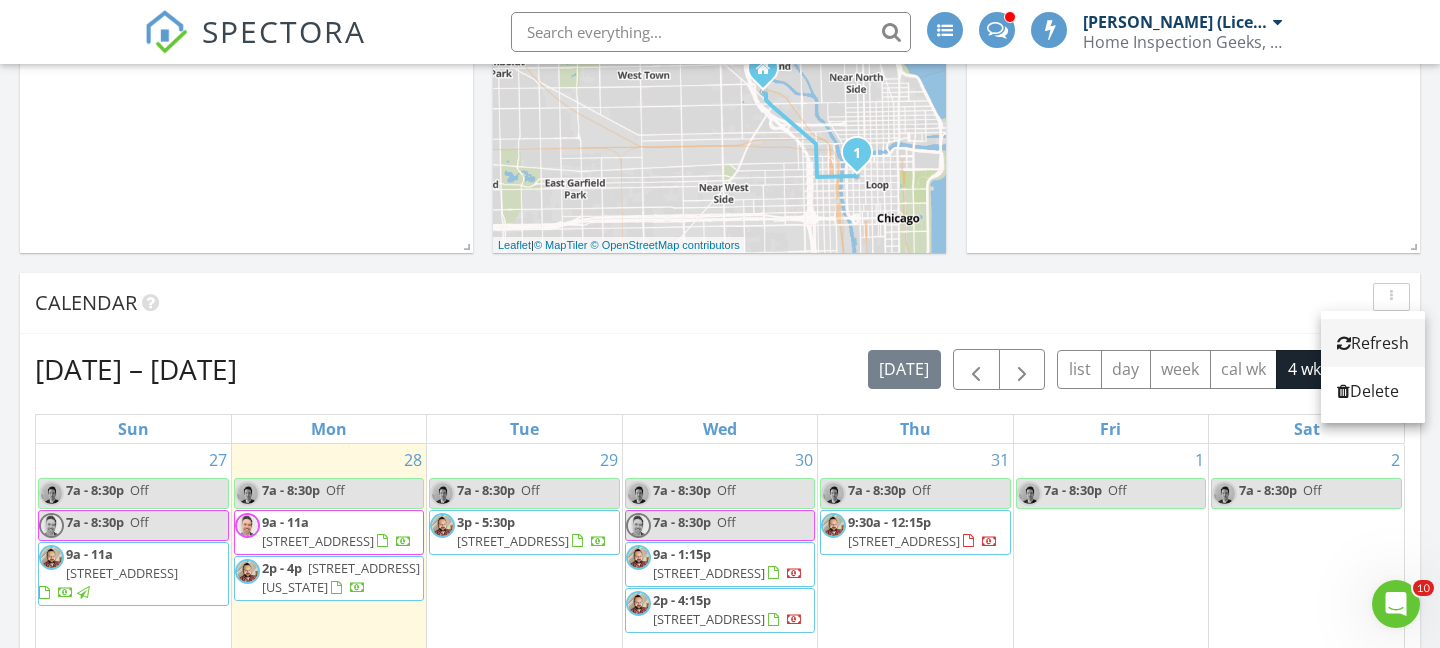 click on "Refresh" at bounding box center (1373, 343) 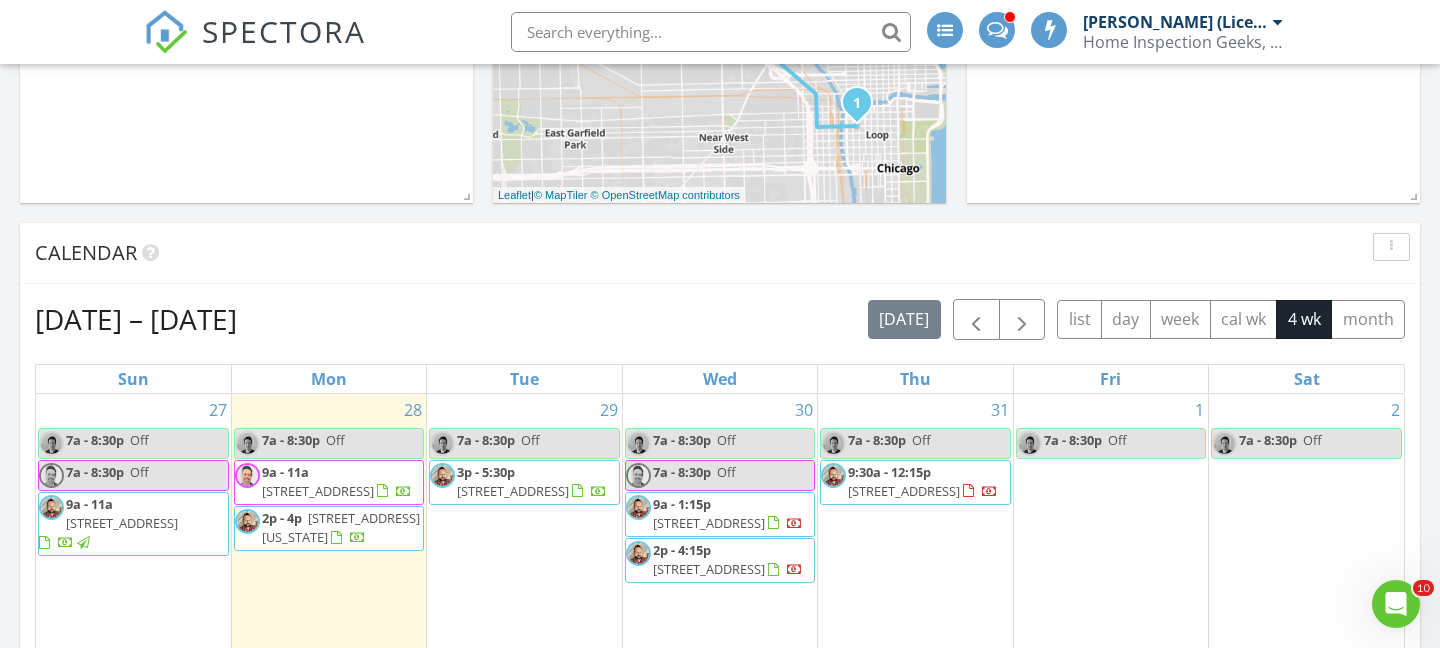 scroll, scrollTop: 0, scrollLeft: 0, axis: both 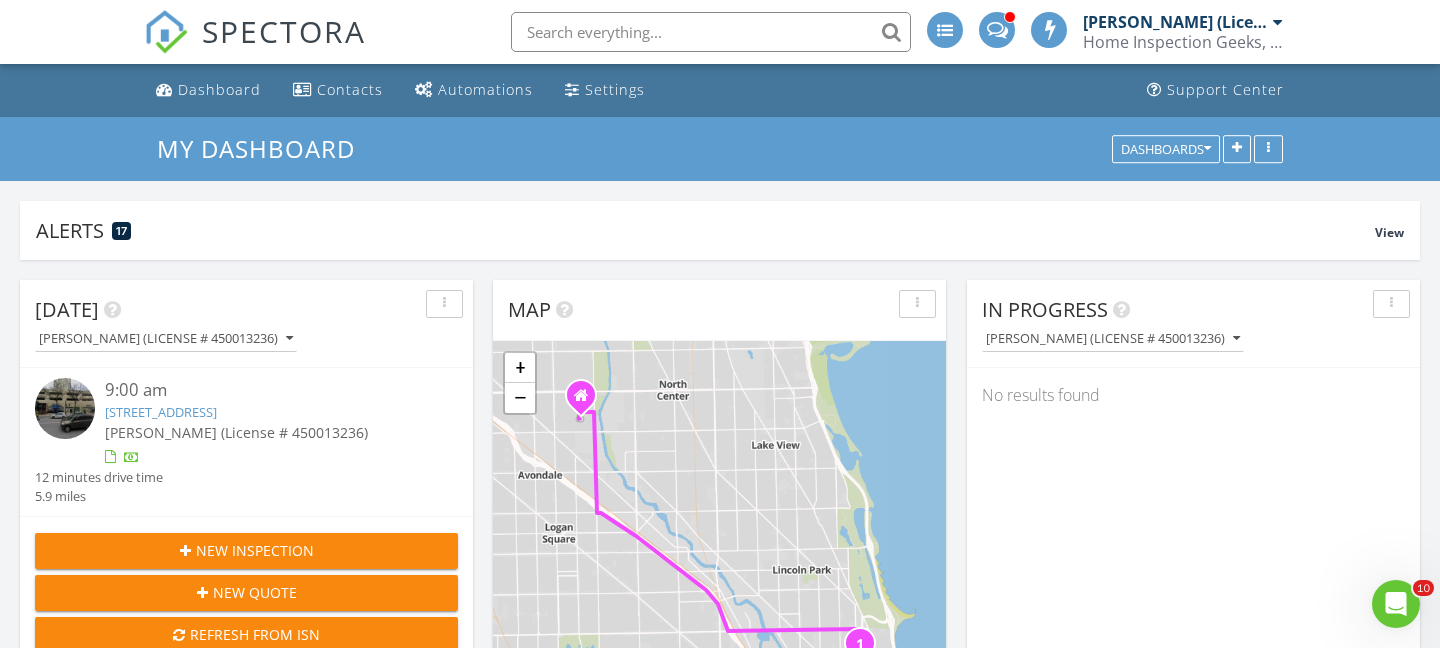 click at bounding box center (917, 304) 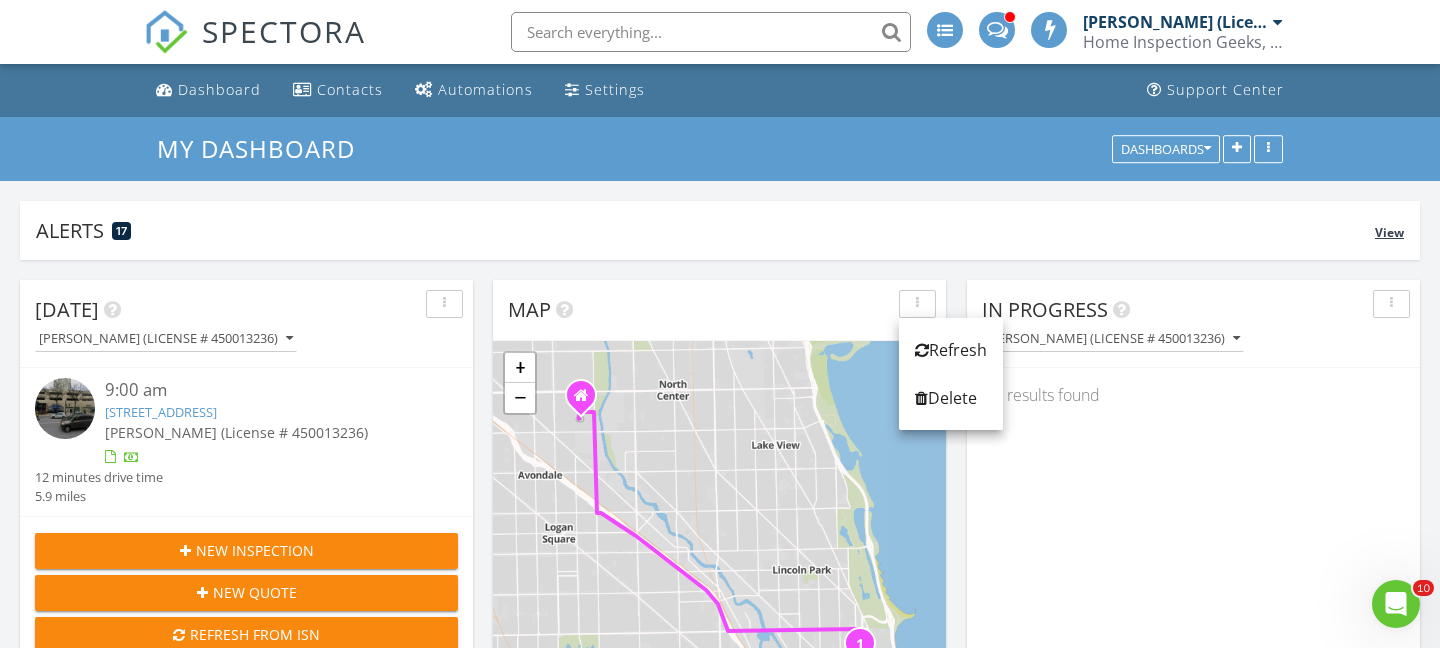click on "Alerts
17   View" at bounding box center (720, 230) 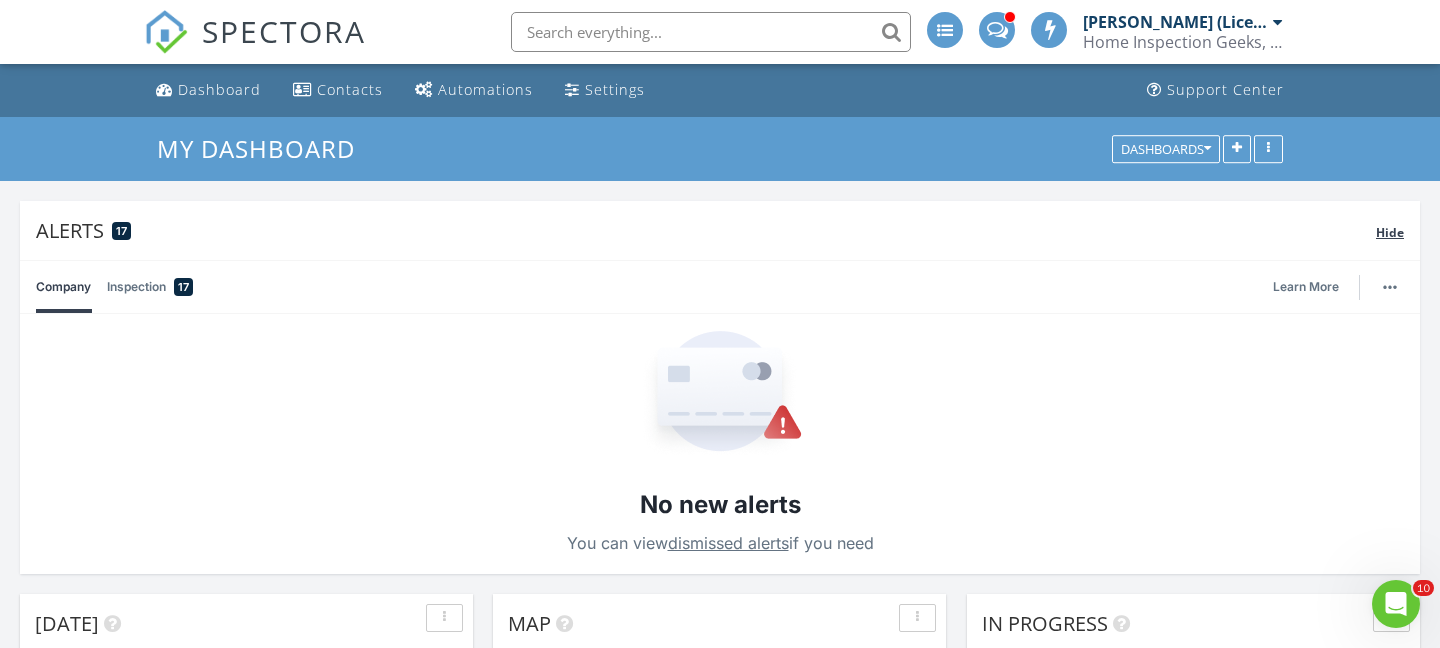 click on "Alerts
17" at bounding box center (706, 230) 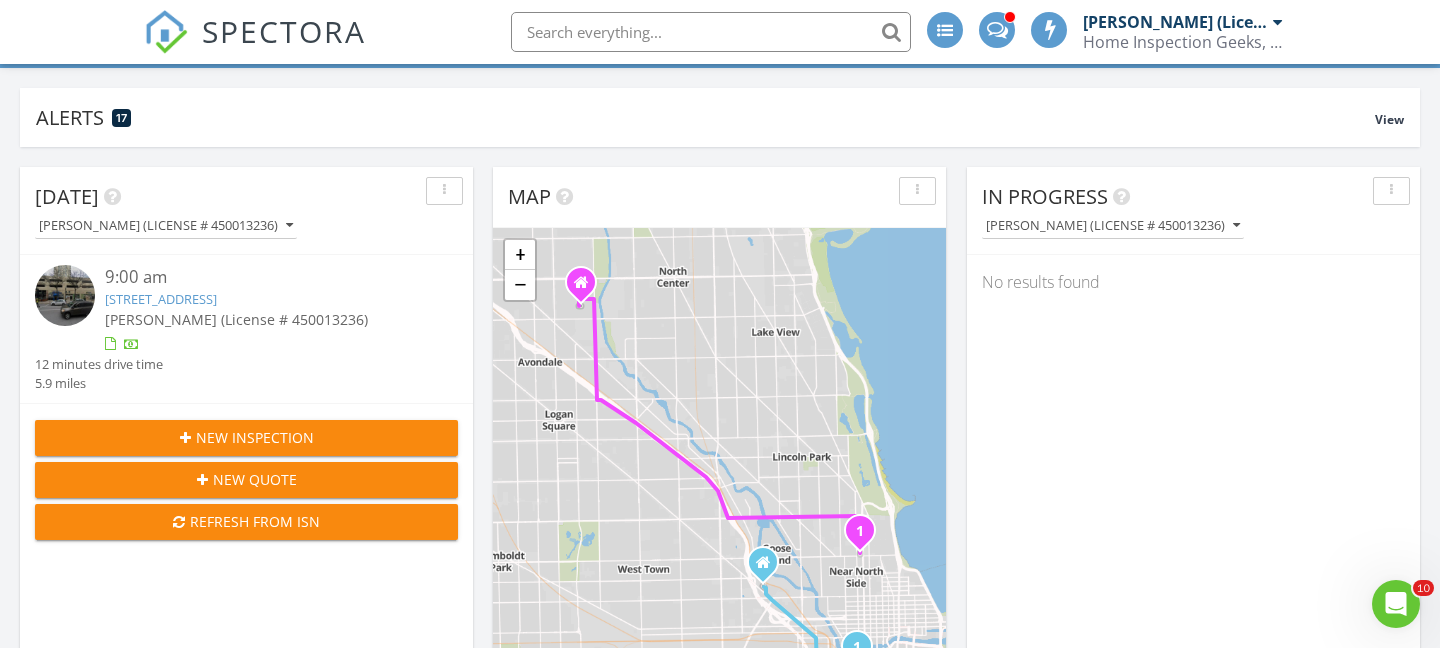 scroll, scrollTop: 112, scrollLeft: 0, axis: vertical 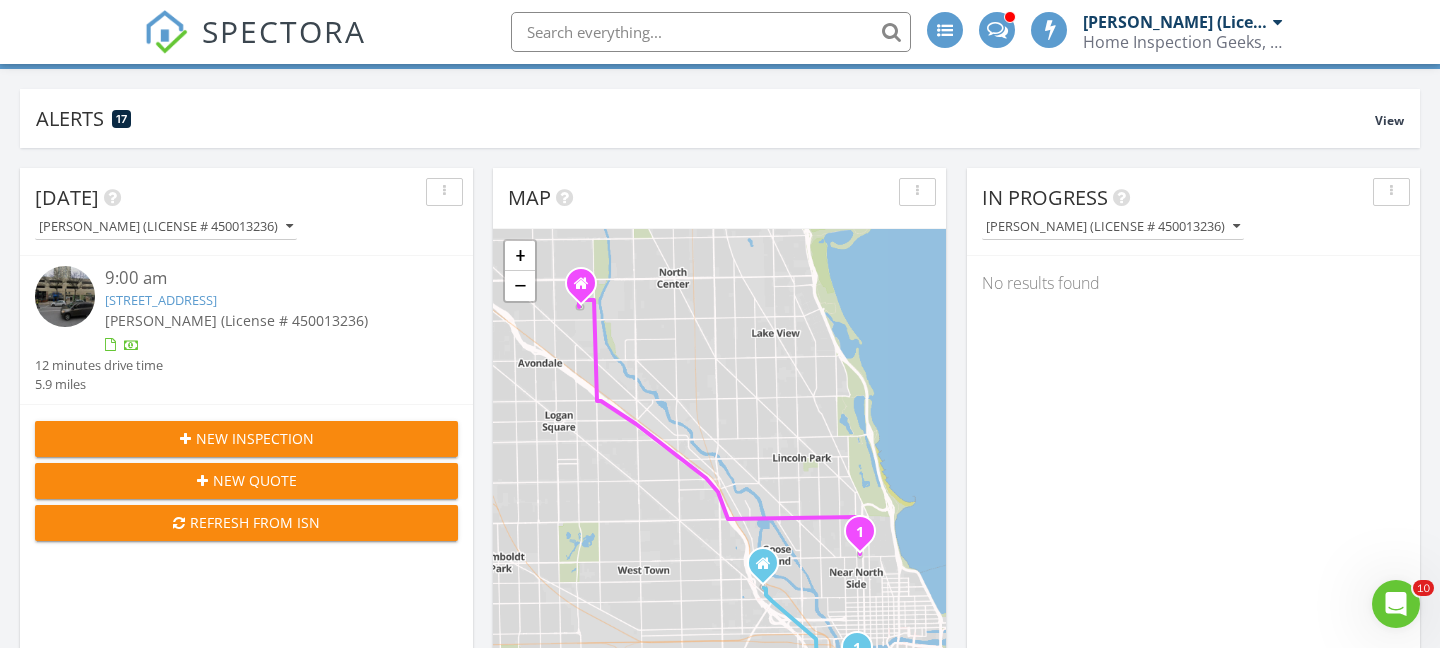click at bounding box center (444, 192) 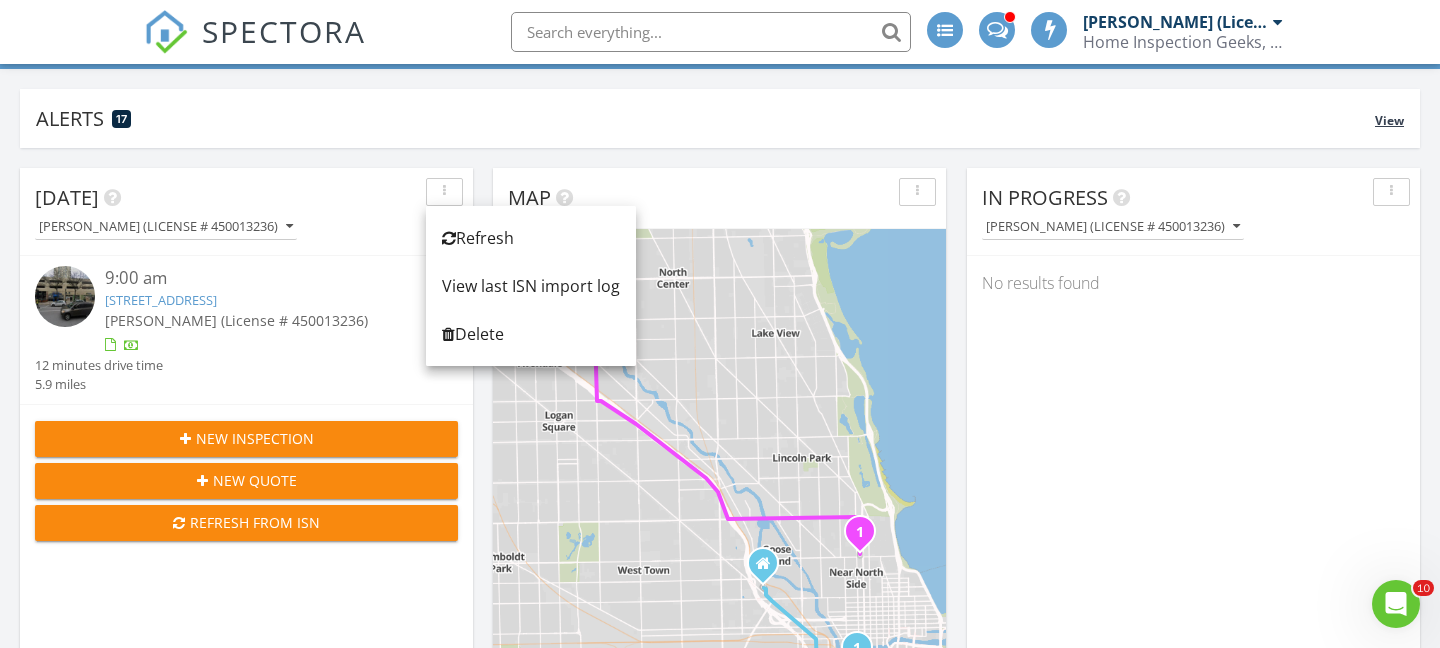 click on "Alerts
17   View" at bounding box center [720, 118] 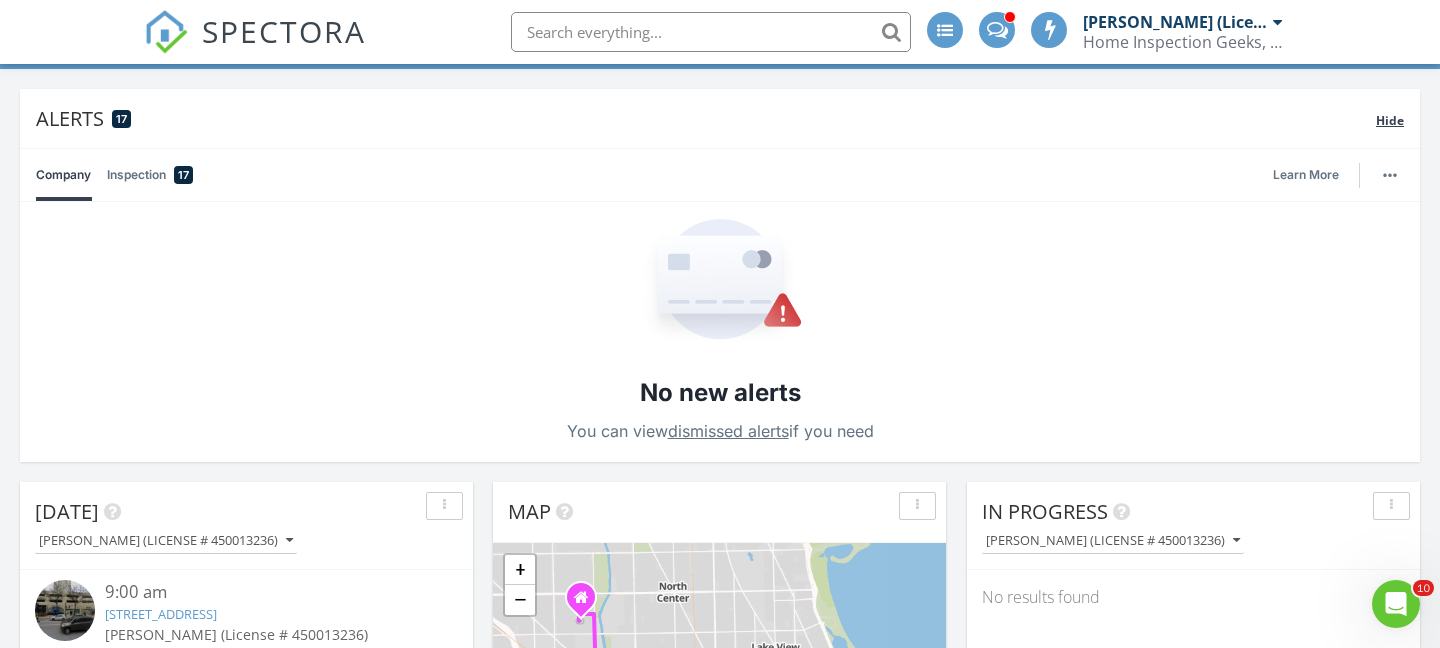 click on "Alerts
17" at bounding box center (706, 118) 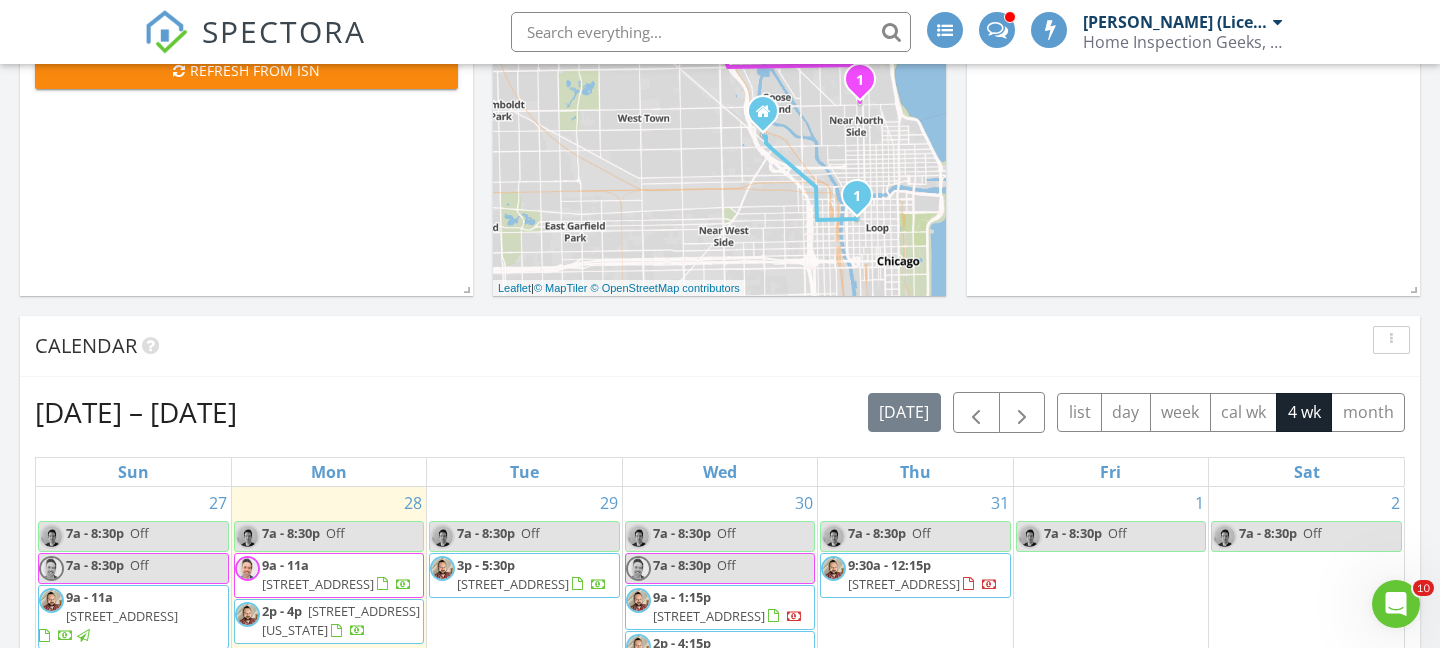 scroll, scrollTop: 565, scrollLeft: 0, axis: vertical 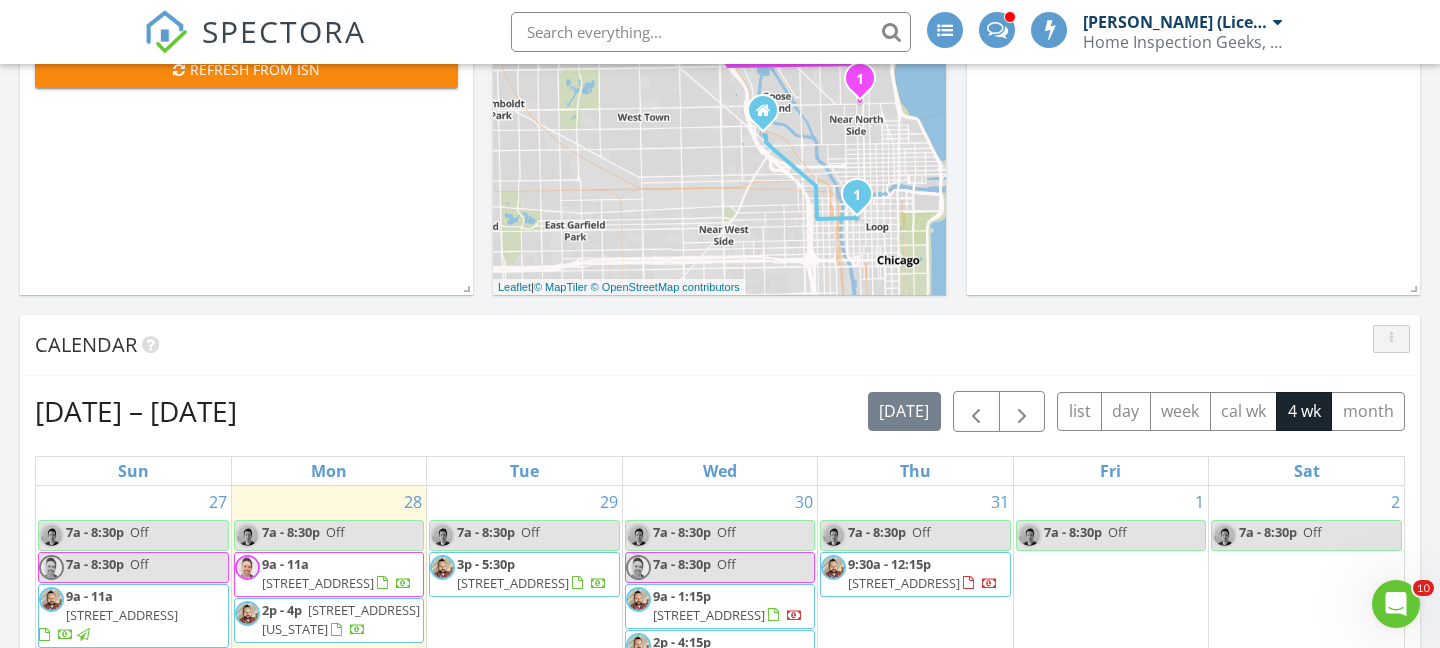 click at bounding box center (1391, 339) 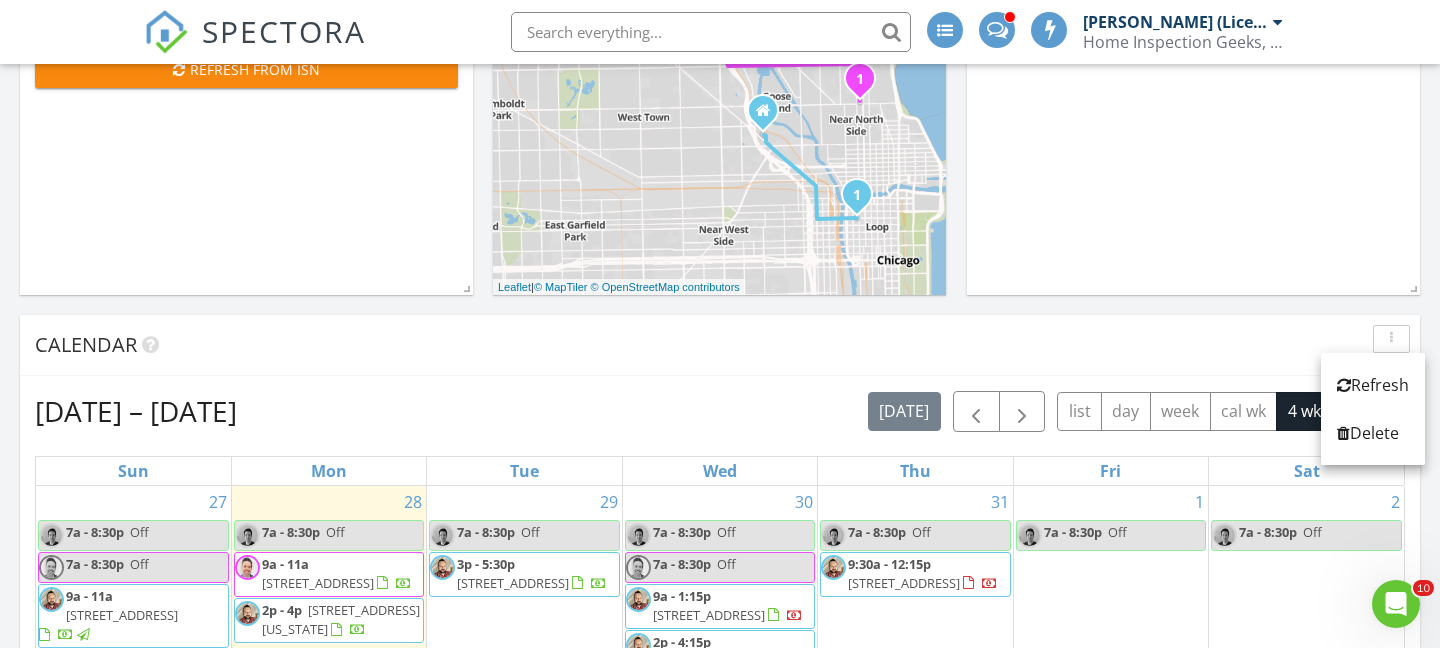 click on "Calendar" at bounding box center [705, 345] 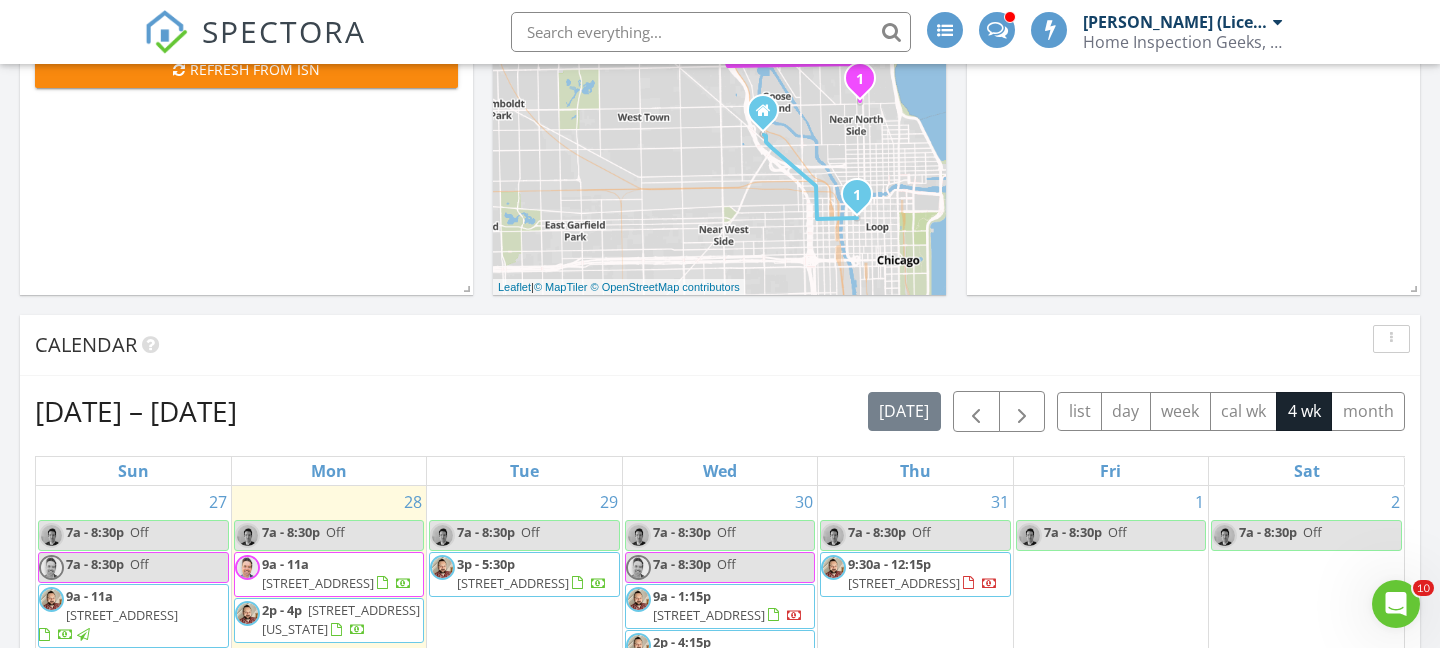 click at bounding box center [945, 30] 